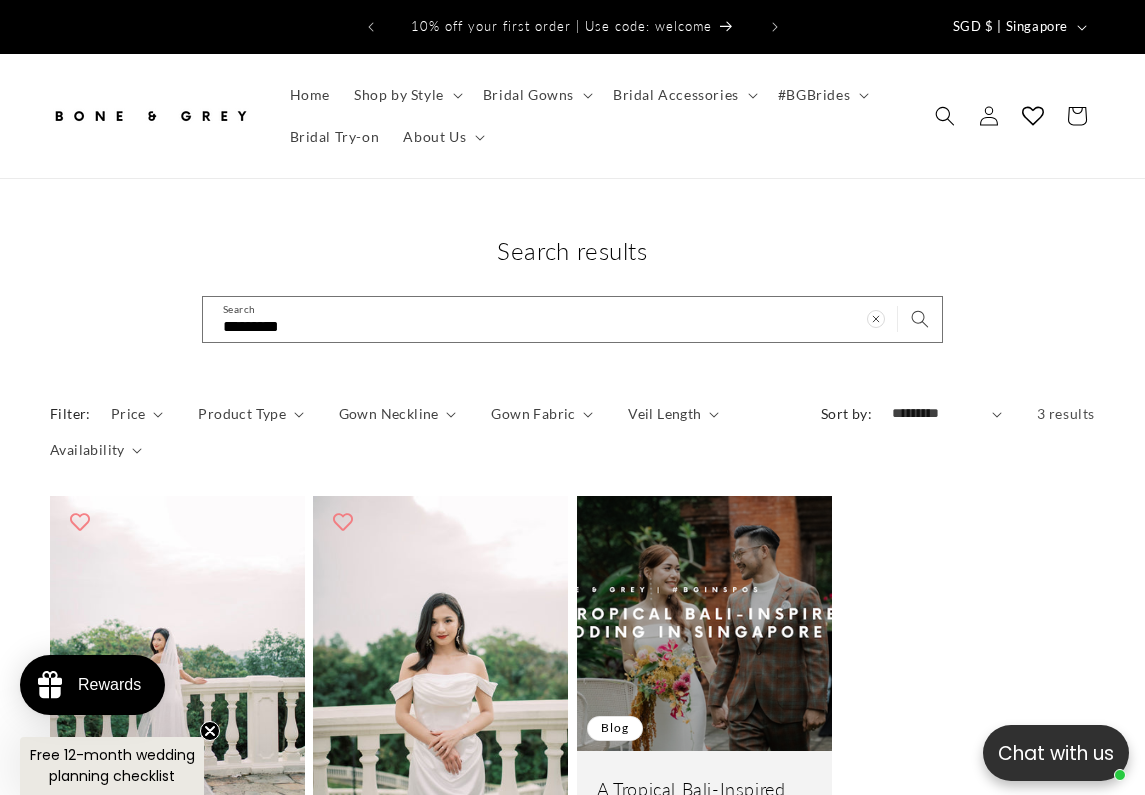 scroll, scrollTop: 0, scrollLeft: 0, axis: both 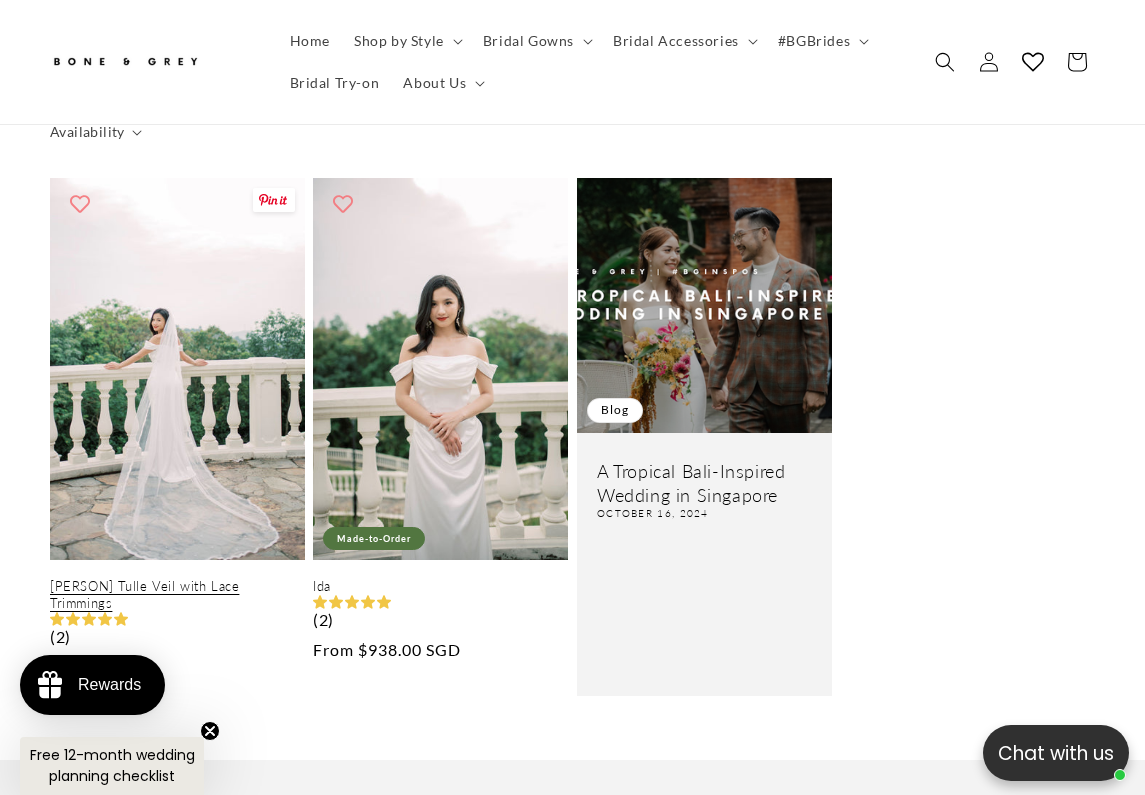 click on "[FIRST] Tulle Veil with Lace Trimmings" at bounding box center [177, 595] 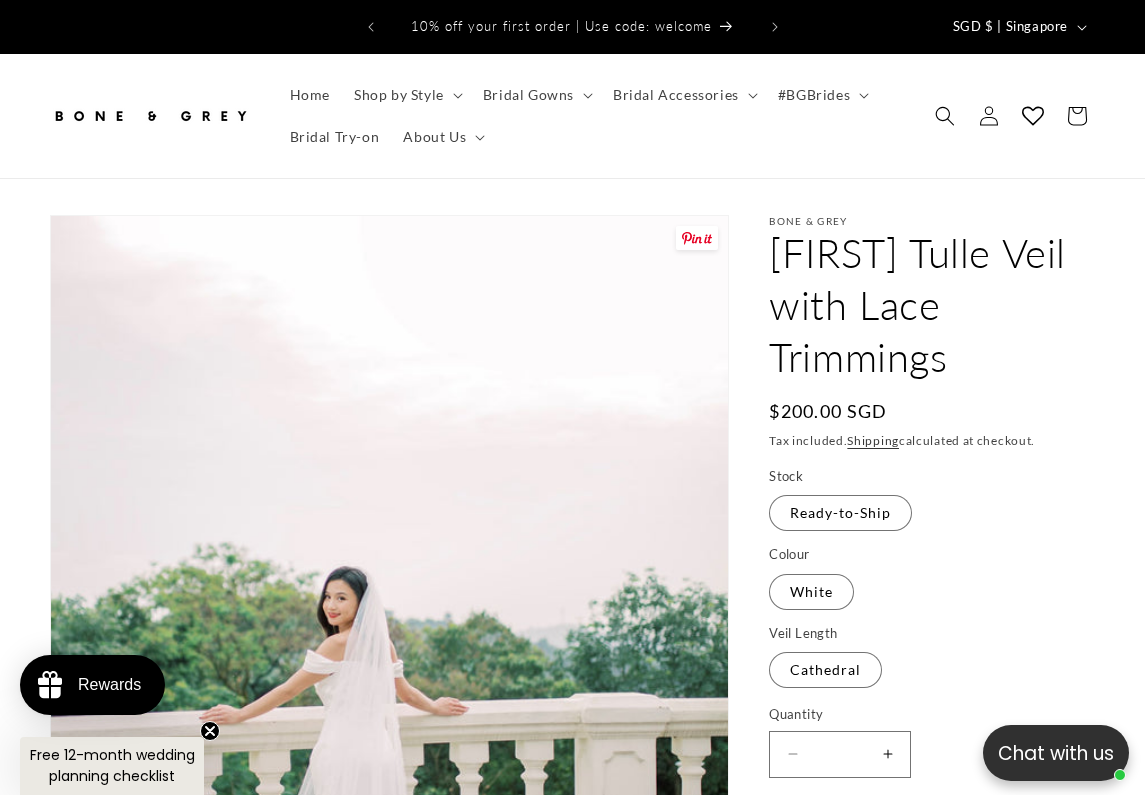 scroll, scrollTop: 0, scrollLeft: 0, axis: both 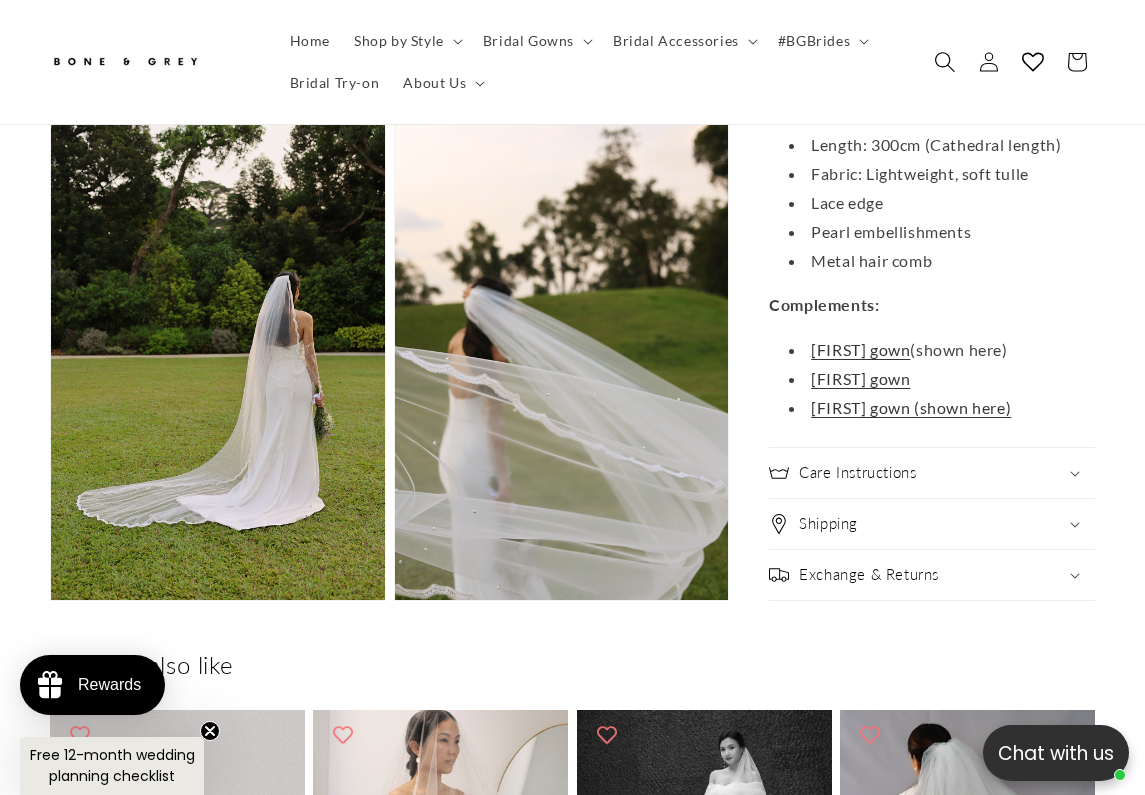click at bounding box center [944, 61] 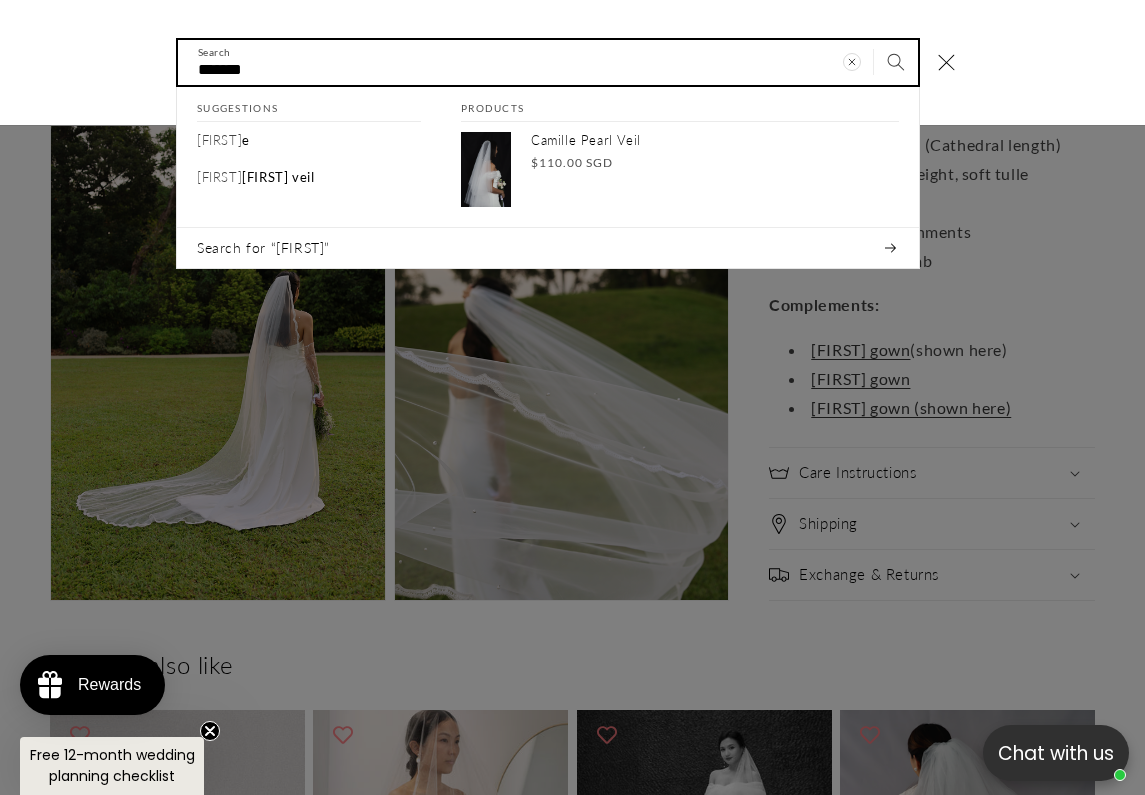 scroll, scrollTop: 0, scrollLeft: 0, axis: both 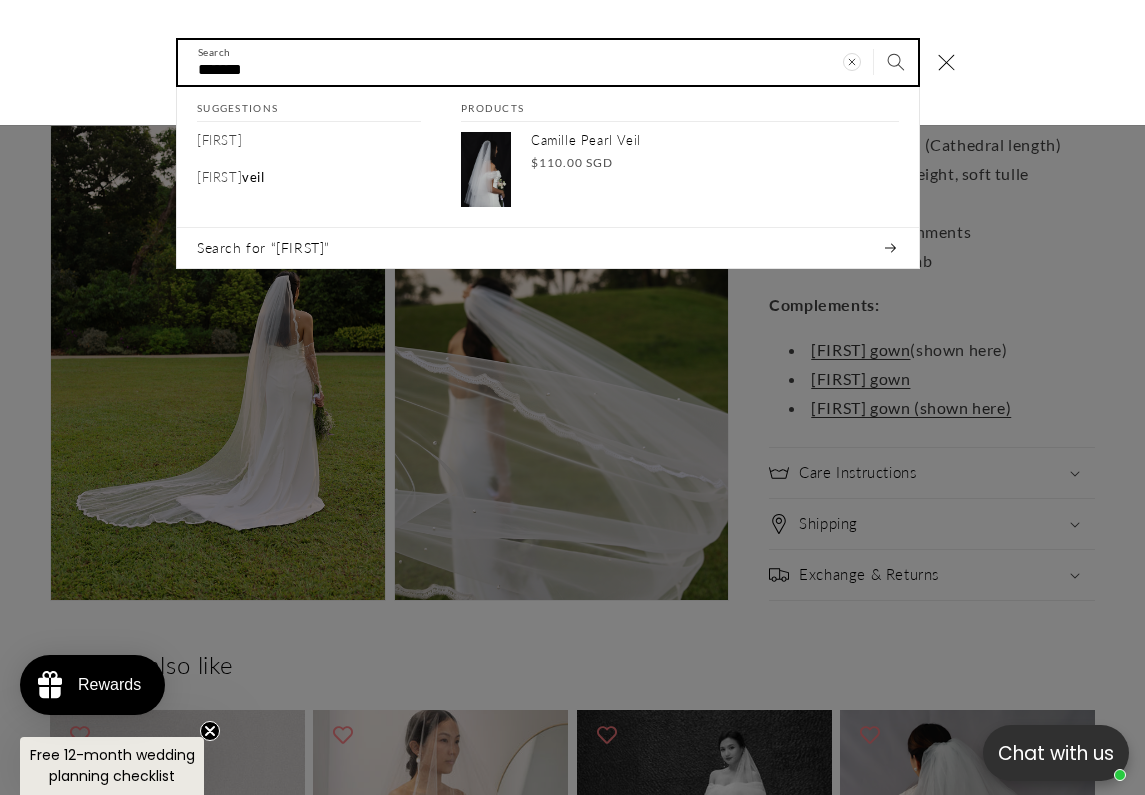type on "*******" 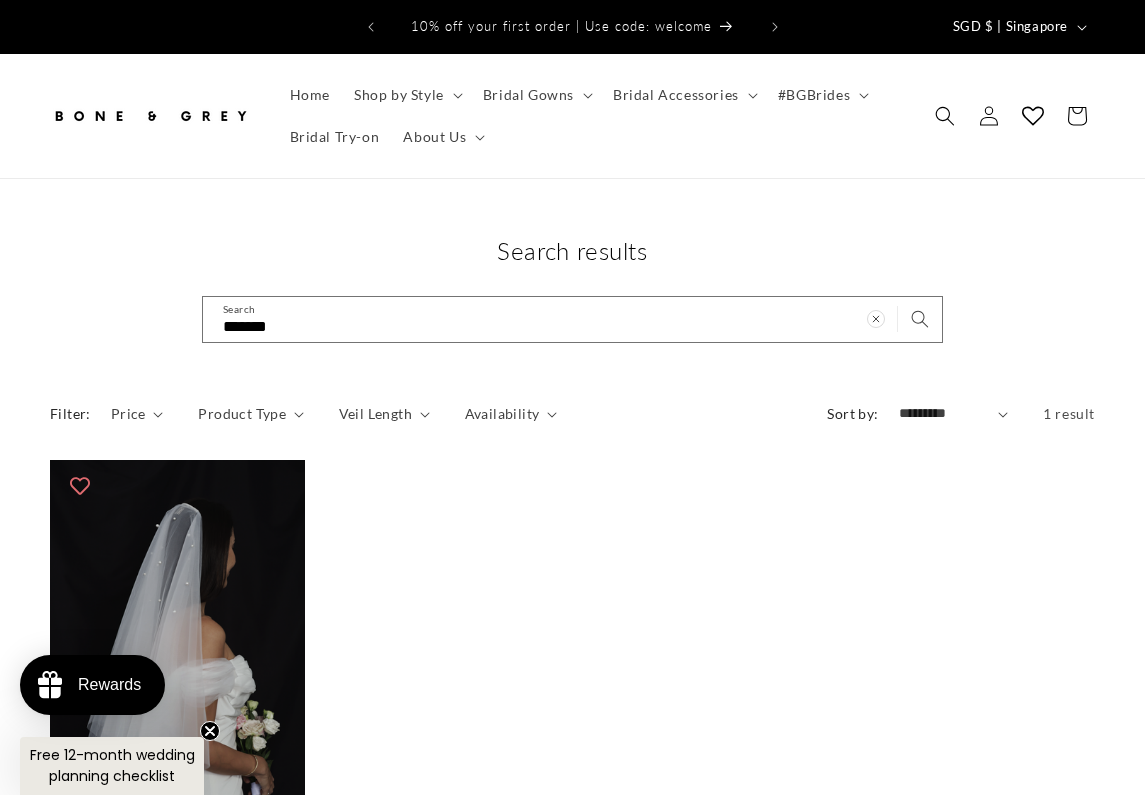 scroll, scrollTop: 0, scrollLeft: 0, axis: both 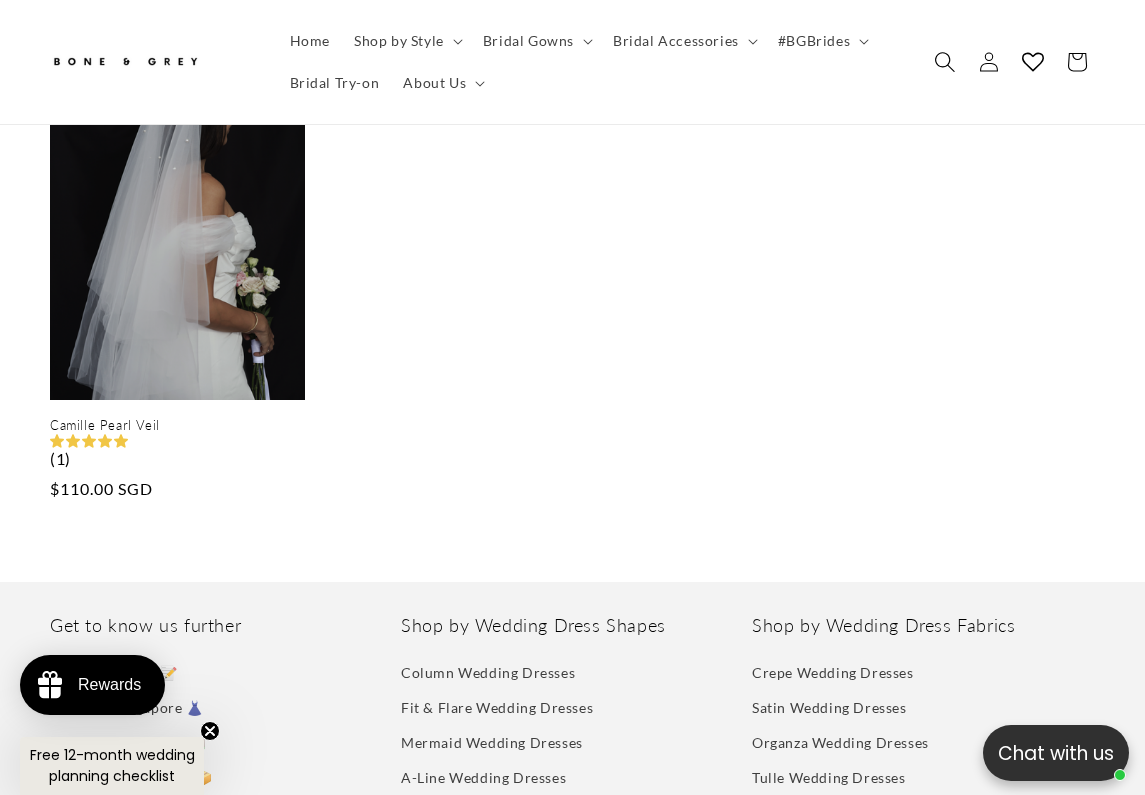 click at bounding box center (944, 61) 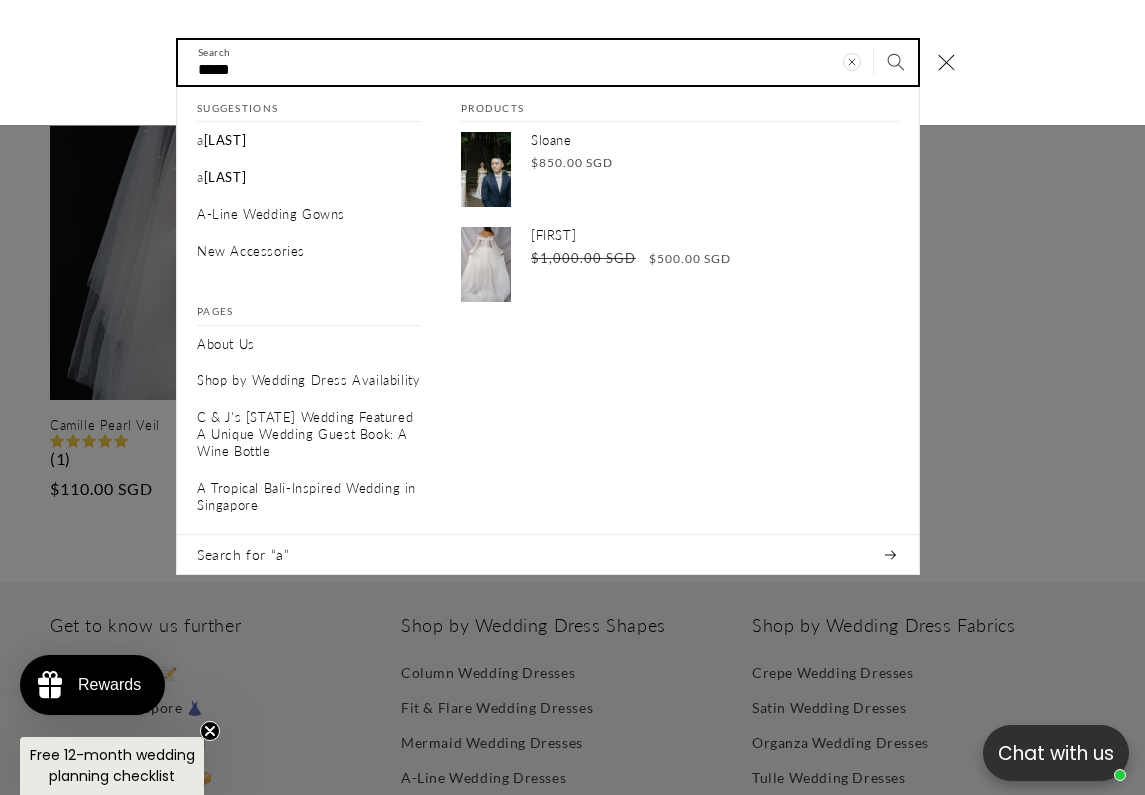 scroll, scrollTop: 0, scrollLeft: 736, axis: horizontal 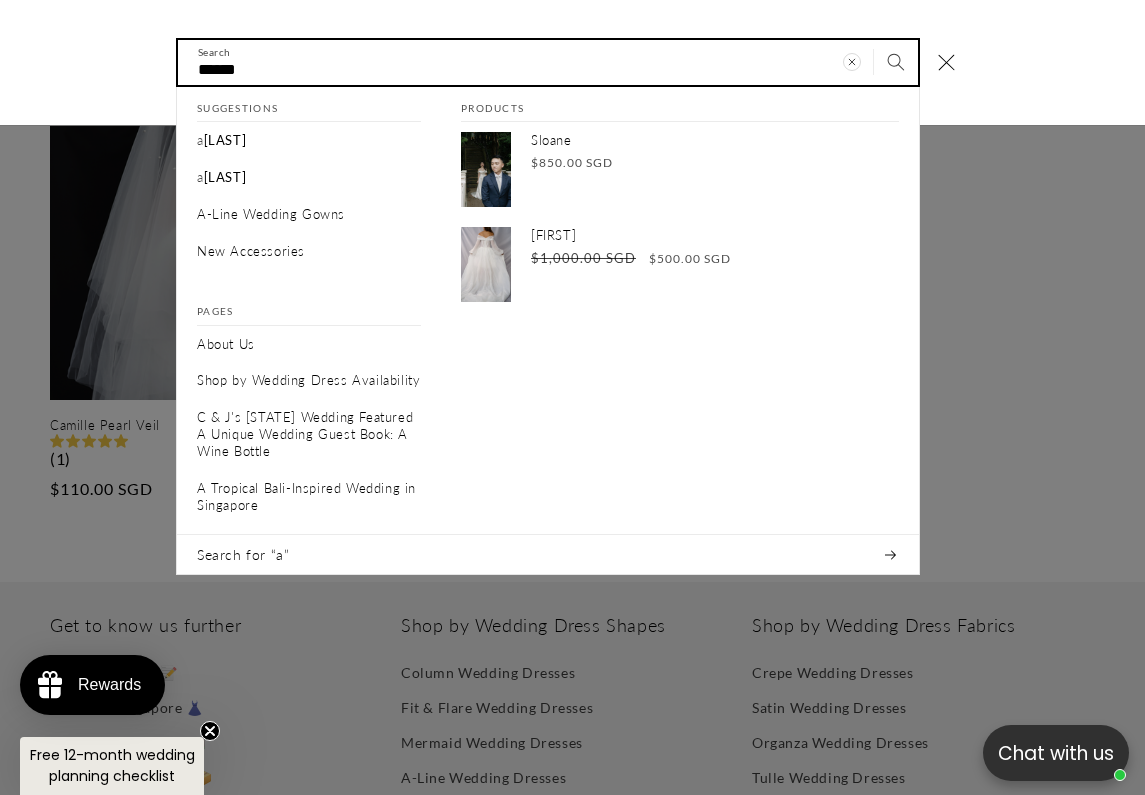 type on "******" 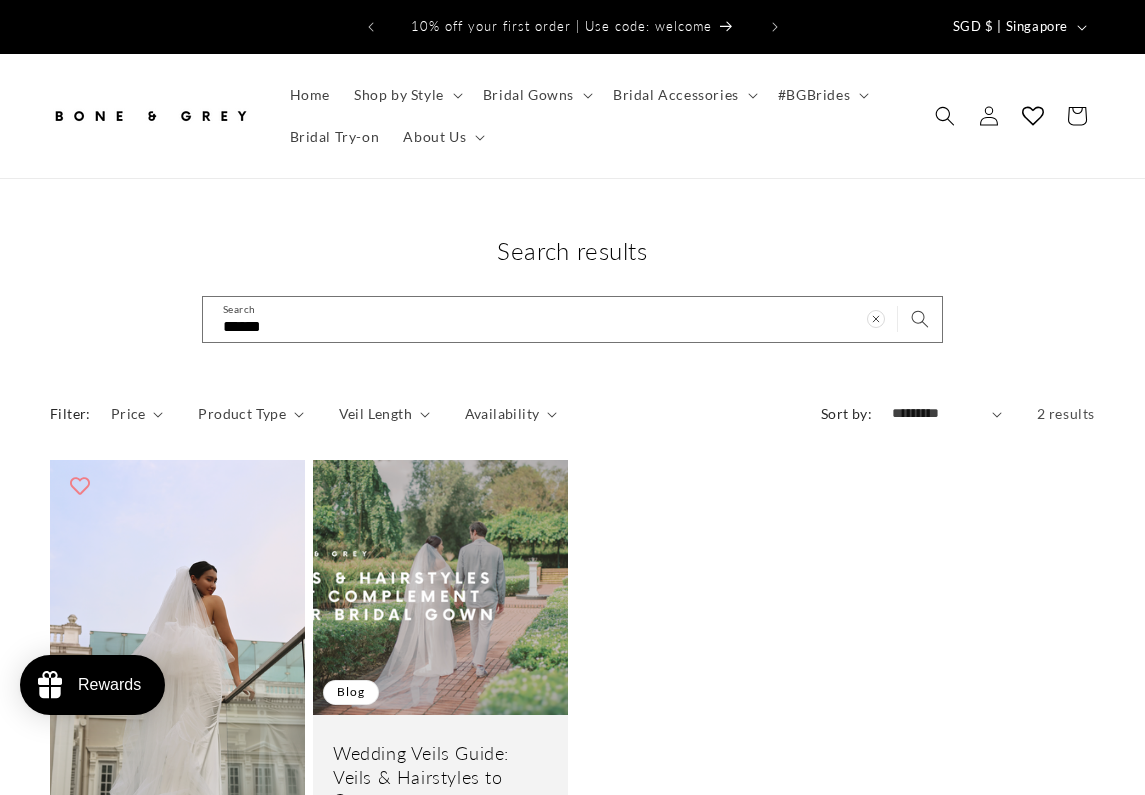 scroll, scrollTop: 0, scrollLeft: 0, axis: both 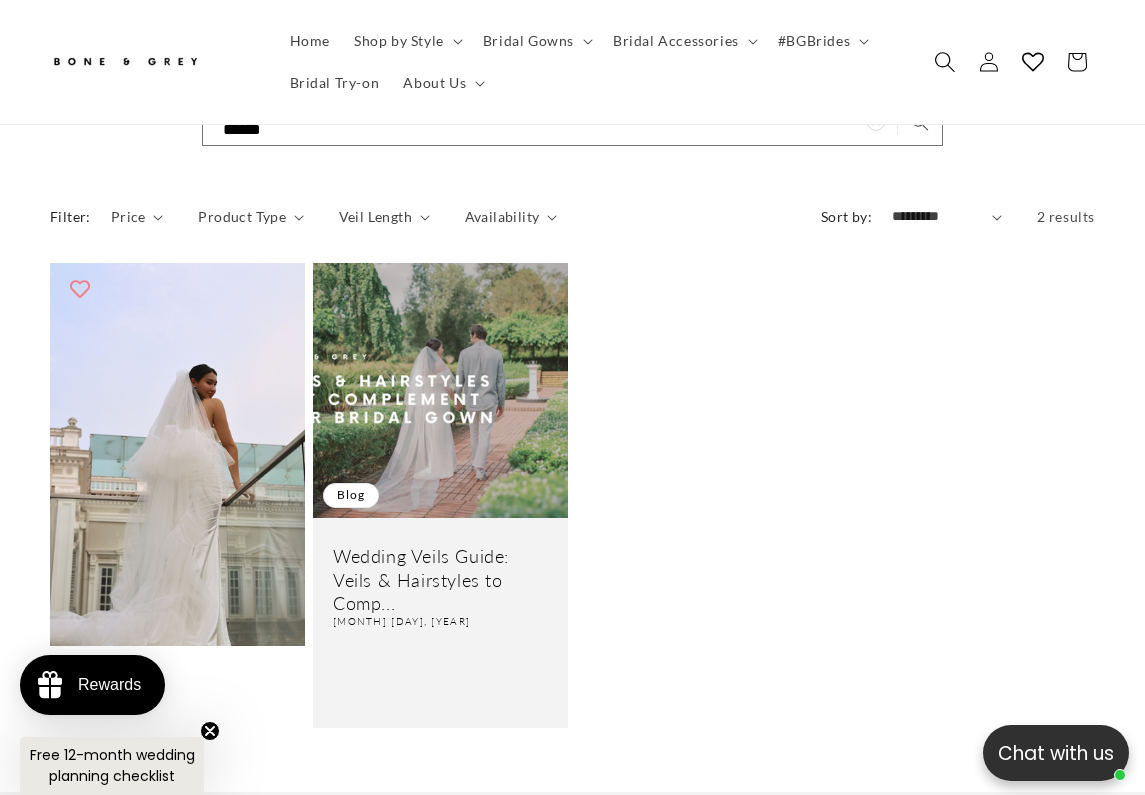 click at bounding box center [944, 61] 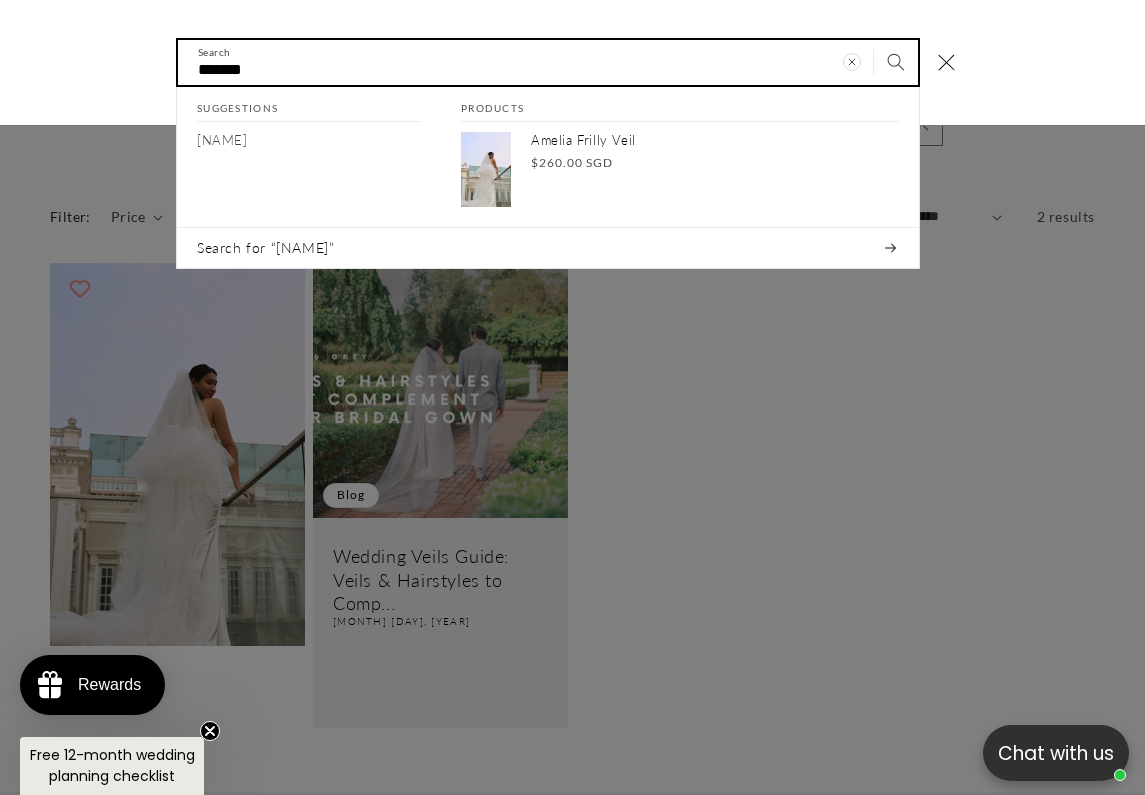 type on "*******" 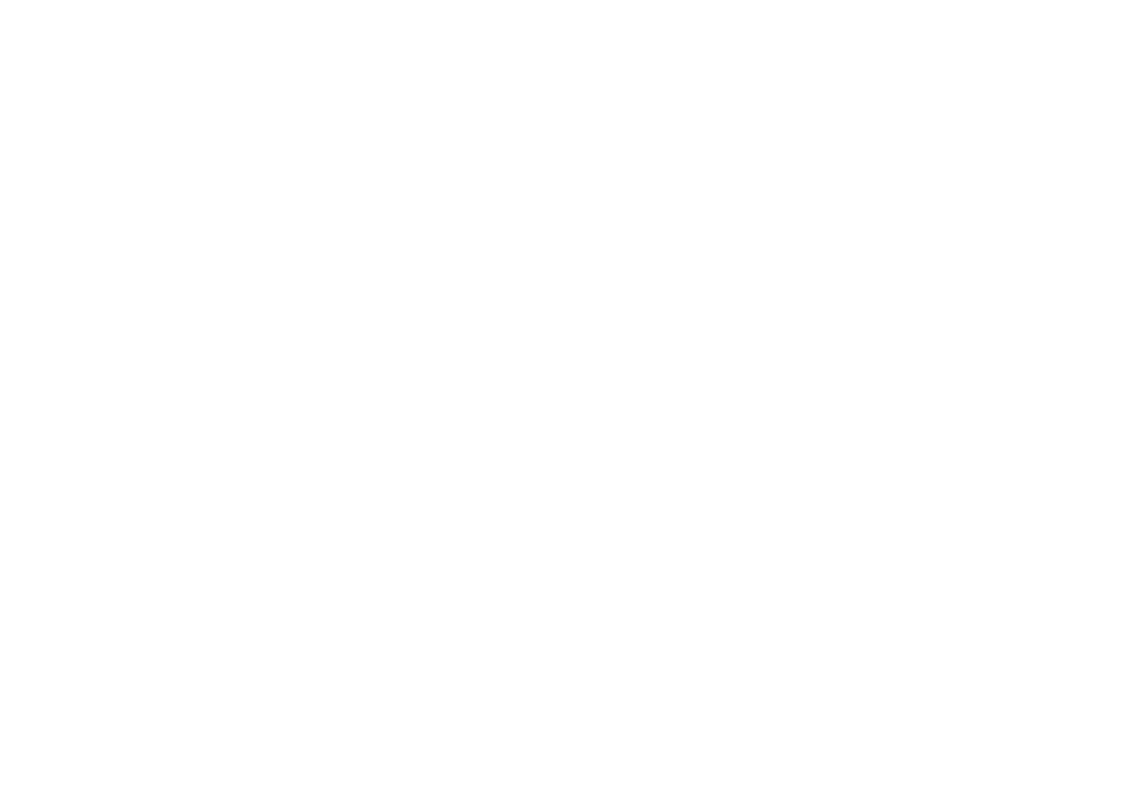 scroll, scrollTop: 0, scrollLeft: 0, axis: both 